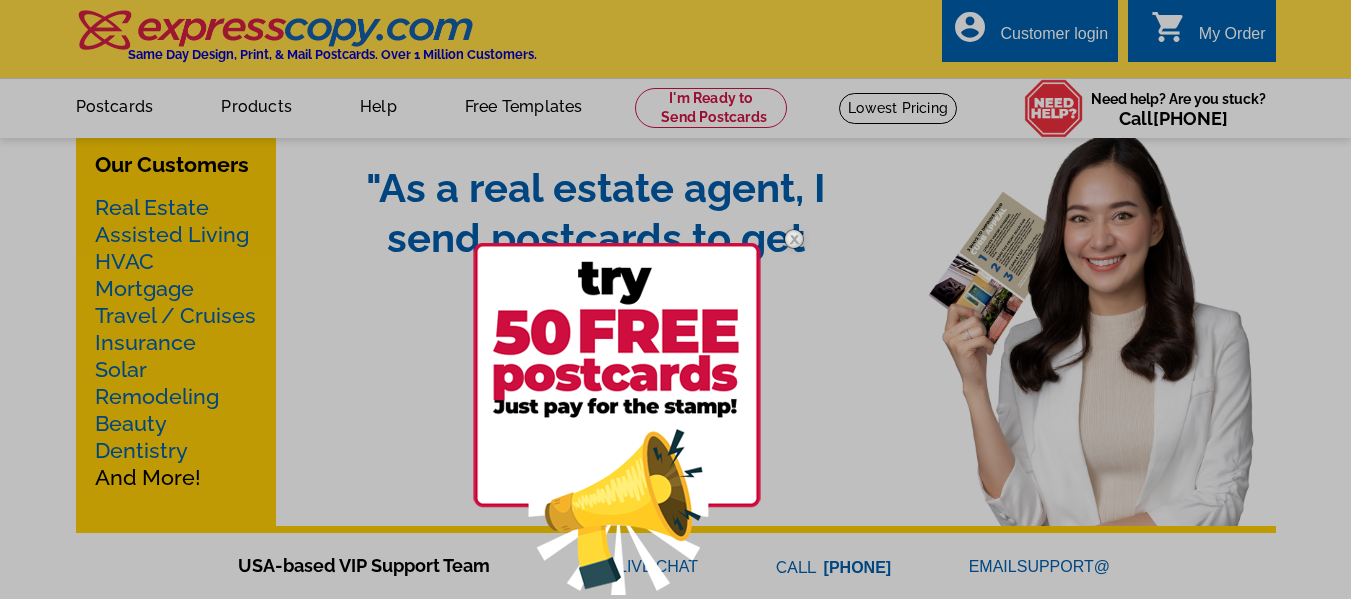 scroll, scrollTop: 0, scrollLeft: 0, axis: both 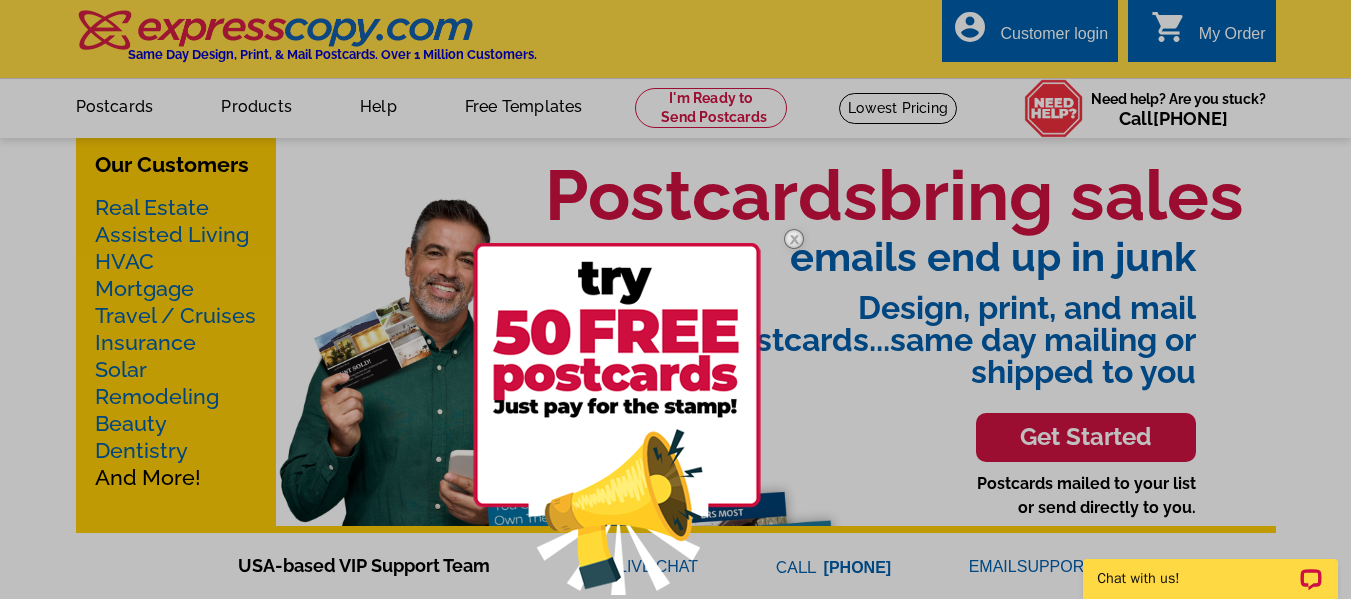 click at bounding box center [675, 299] 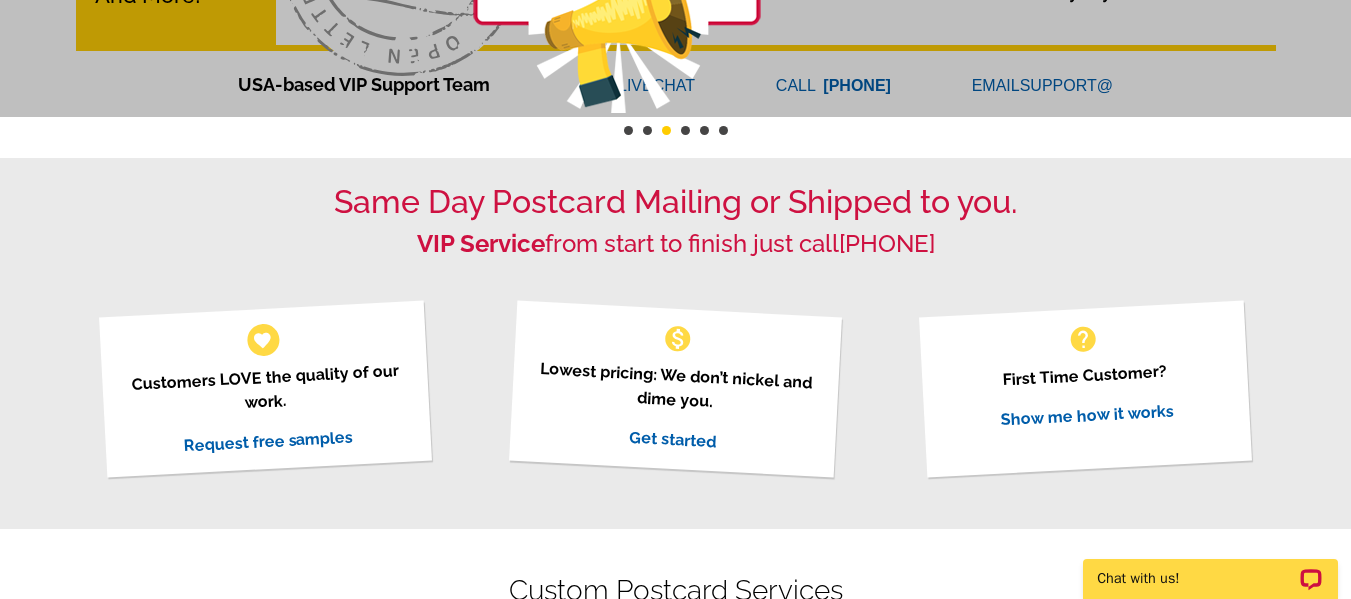 scroll, scrollTop: 493, scrollLeft: 0, axis: vertical 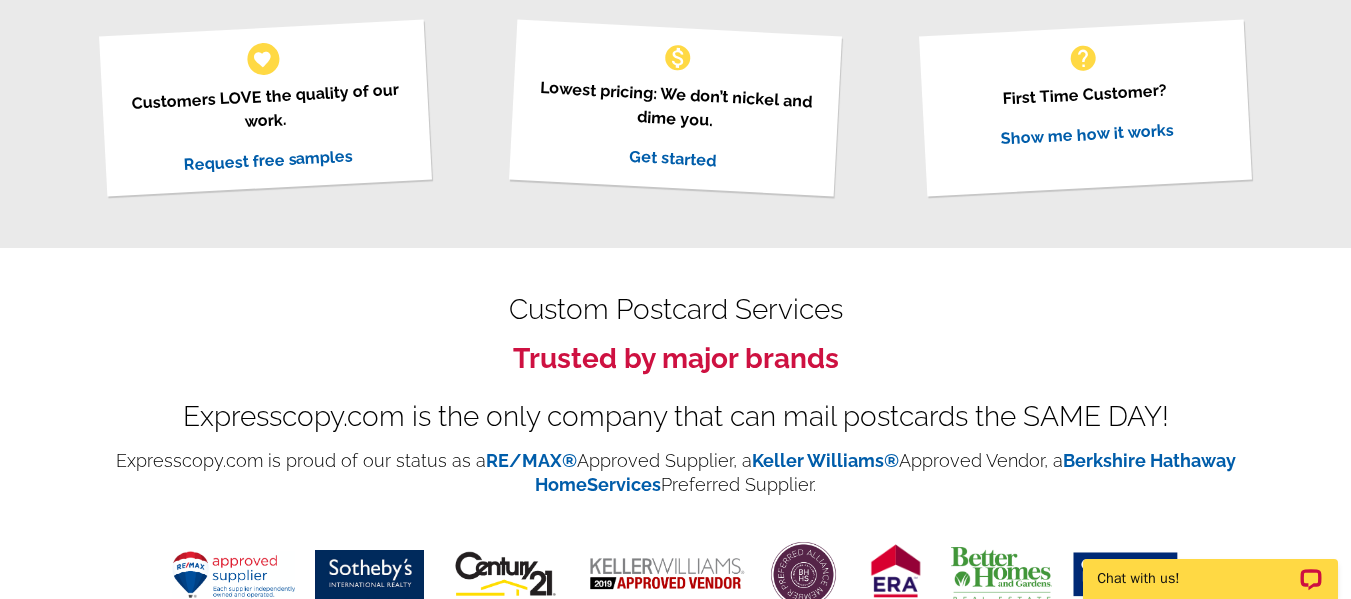 click on "Show me how it works" at bounding box center (1087, 134) 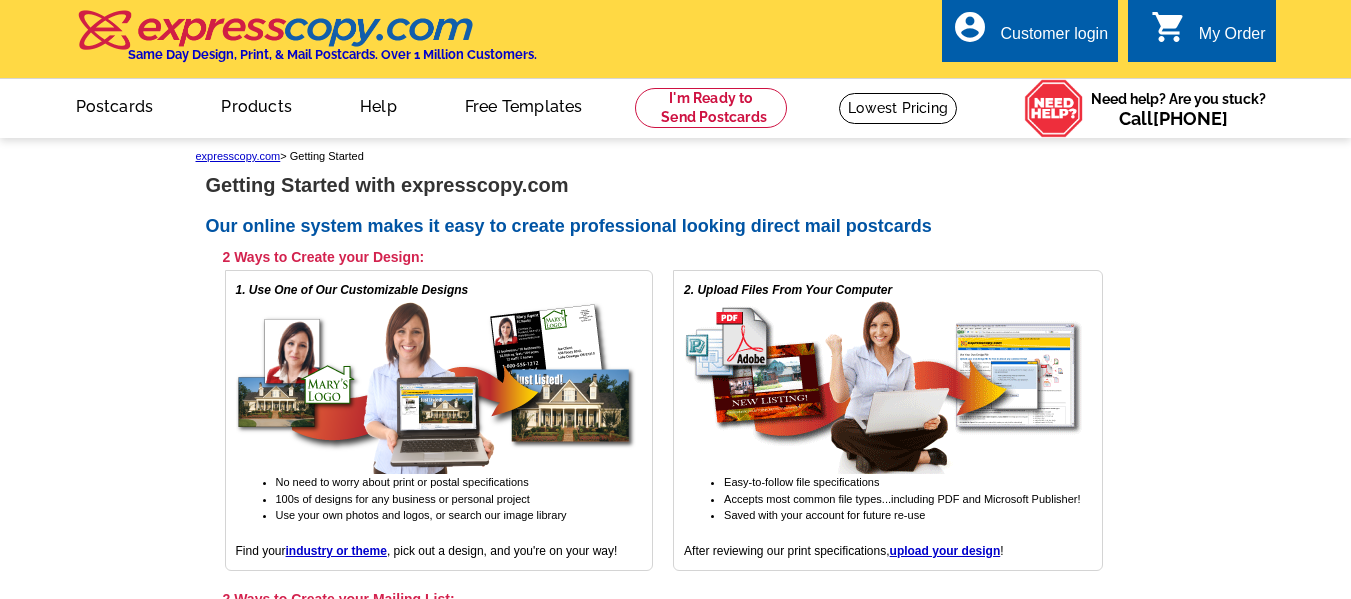 scroll, scrollTop: 0, scrollLeft: 0, axis: both 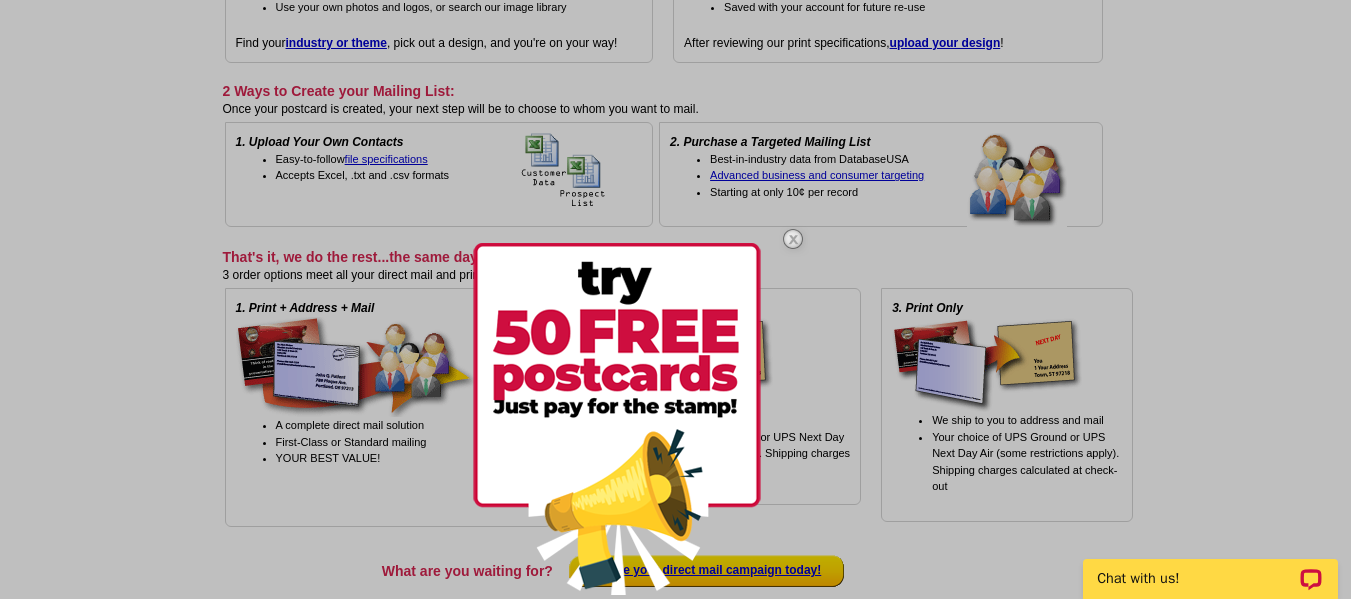click at bounding box center [617, 419] 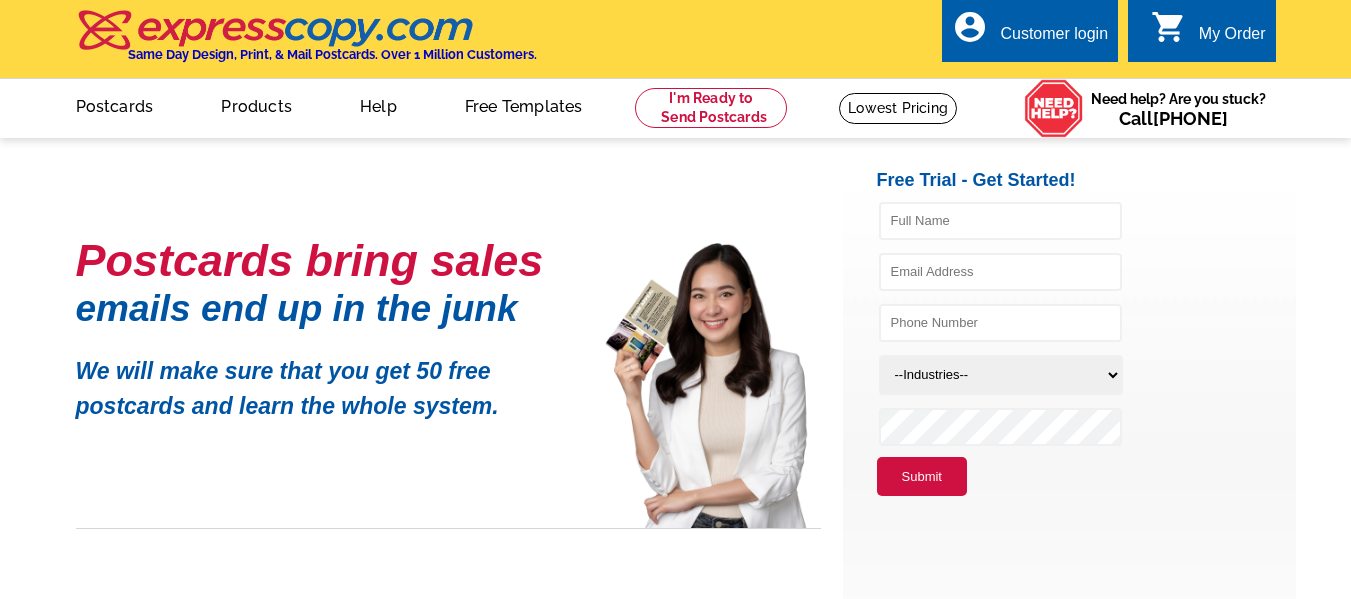 scroll, scrollTop: 0, scrollLeft: 0, axis: both 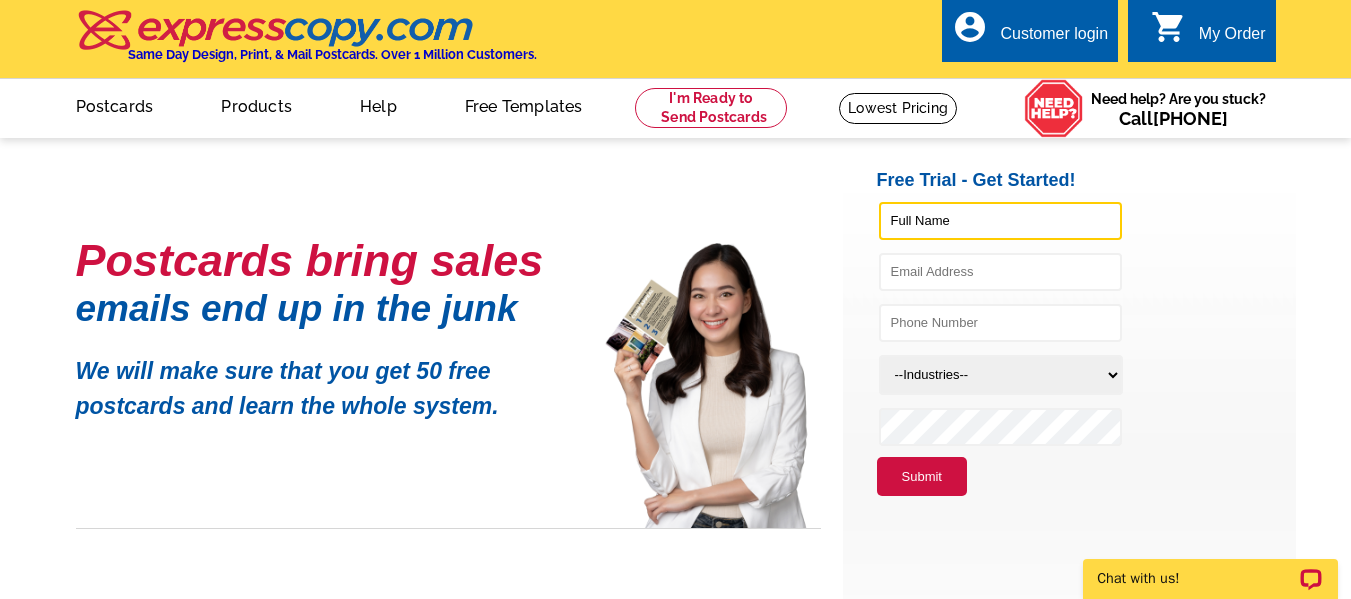 click at bounding box center (1000, 221) 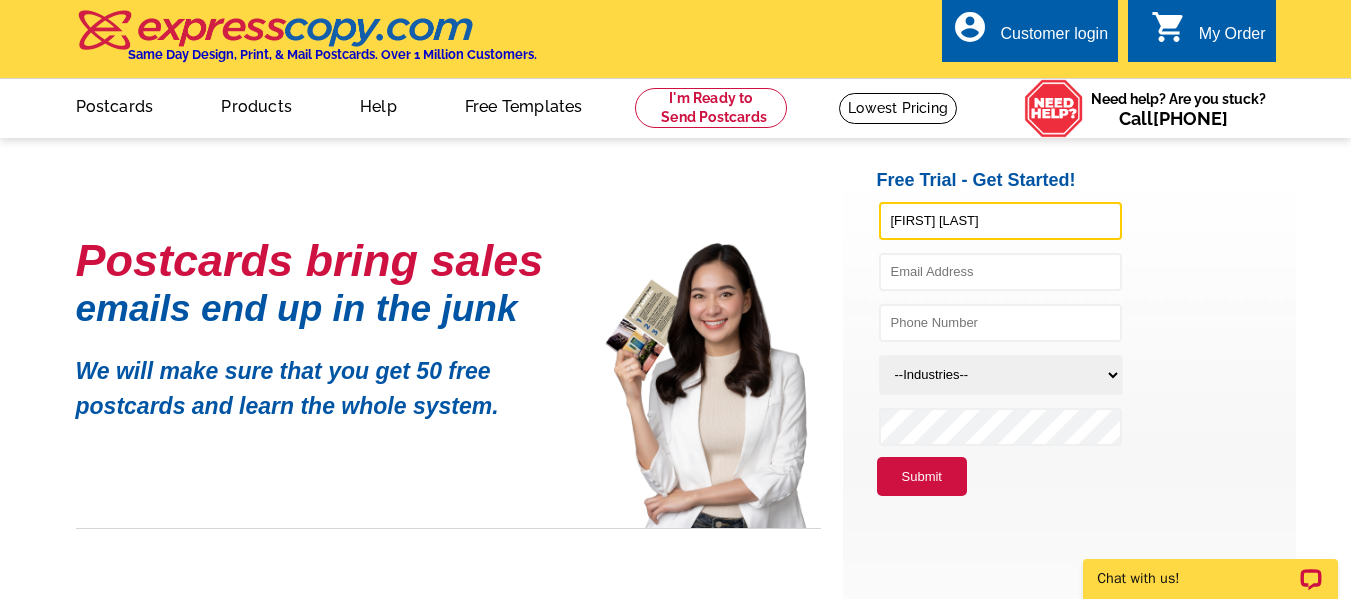 type on "Nora Job" 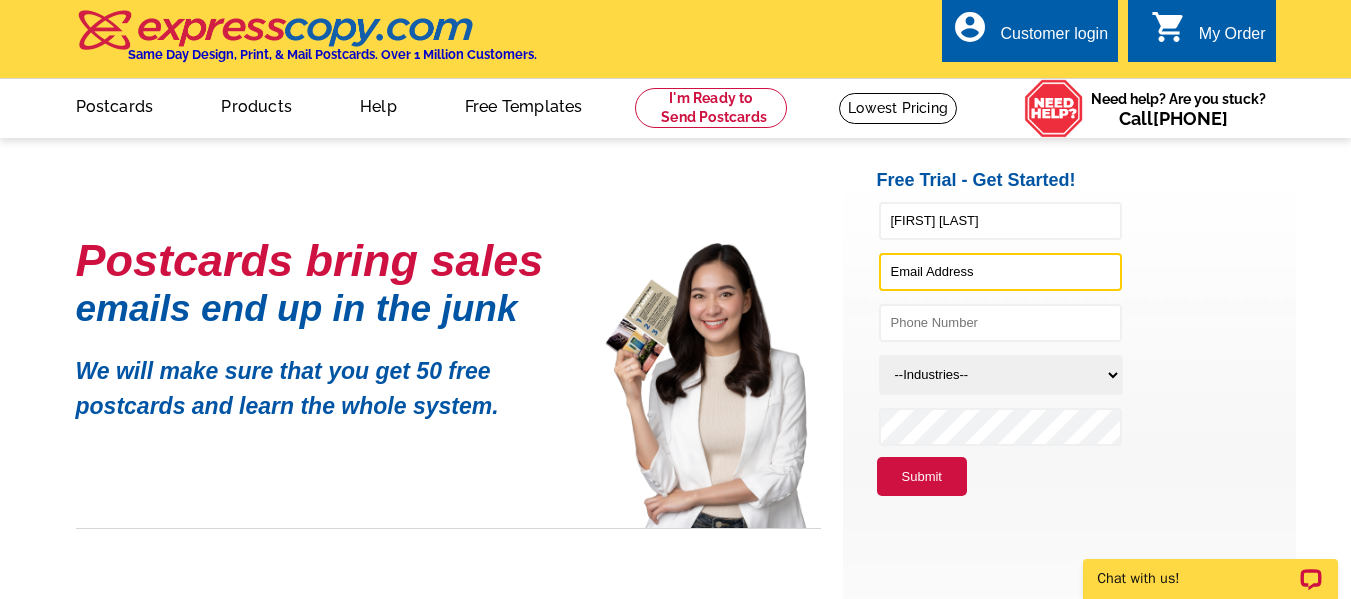 scroll, scrollTop: 0, scrollLeft: 0, axis: both 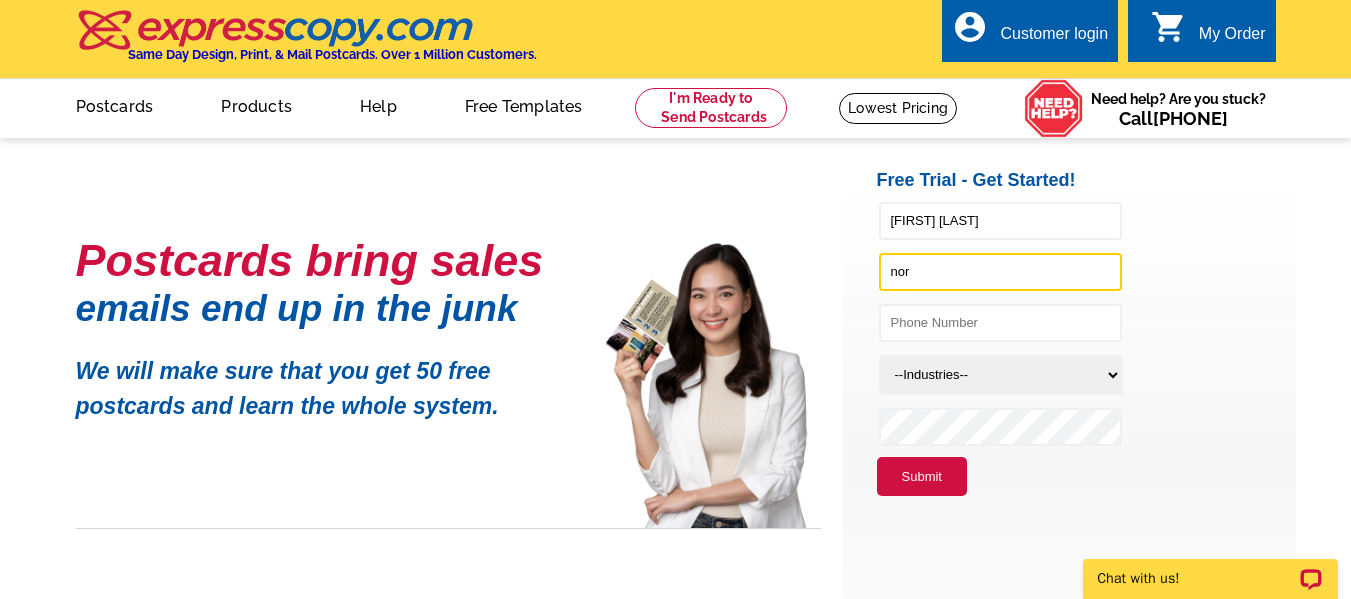 type on "norajob@edinarealty.com" 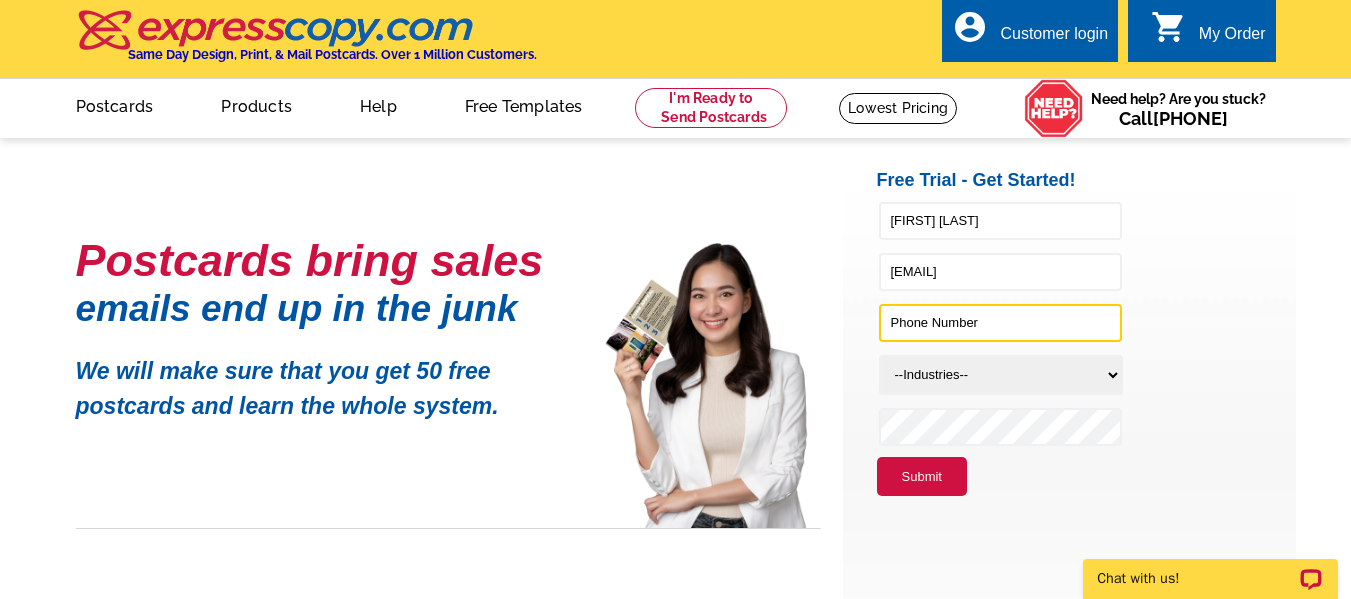 type on "7635484310" 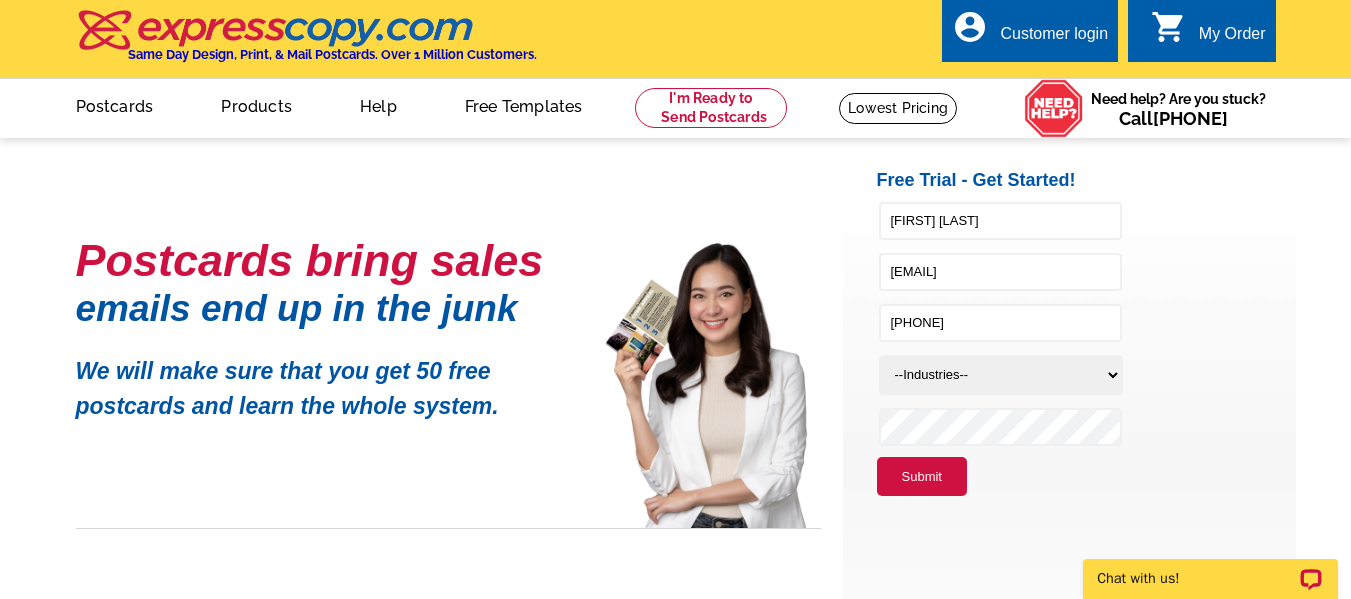 click on "--Industries--
Residential Real Estate Accounting Agriculture Architecture Arts Automotive Business Services Carpet Cleaning Chiropractic Commercial Real Estate Communications Computers/Electronics Construction Consulting Daycare/Preschool Dental Education Engineering Entertainment Environmental Financial Fitness/gym Graphics/Design Health & Beauty Healthcare Home Business Home Inspection-Appraisal Home Services Home Services-Cleaning Home Services-Exteriors Home Services-HVAC Home Services-Interior Home Services-Interior Design Home Services-Interiors Home Services-Painting Home Services-Plumbing Human Resources Insurance Landscape/Yard Legal Services Manufacturing Marketing/Advertising Medical Mortgage Music Non-profit pet Services/Supplies Photography Political Real Estate Services Religious Restaurant/Food Service Retail Social Services Sports Title Insurance Travel & Leisure Utilities Veterinary Services Wholesale" at bounding box center (1001, 375) 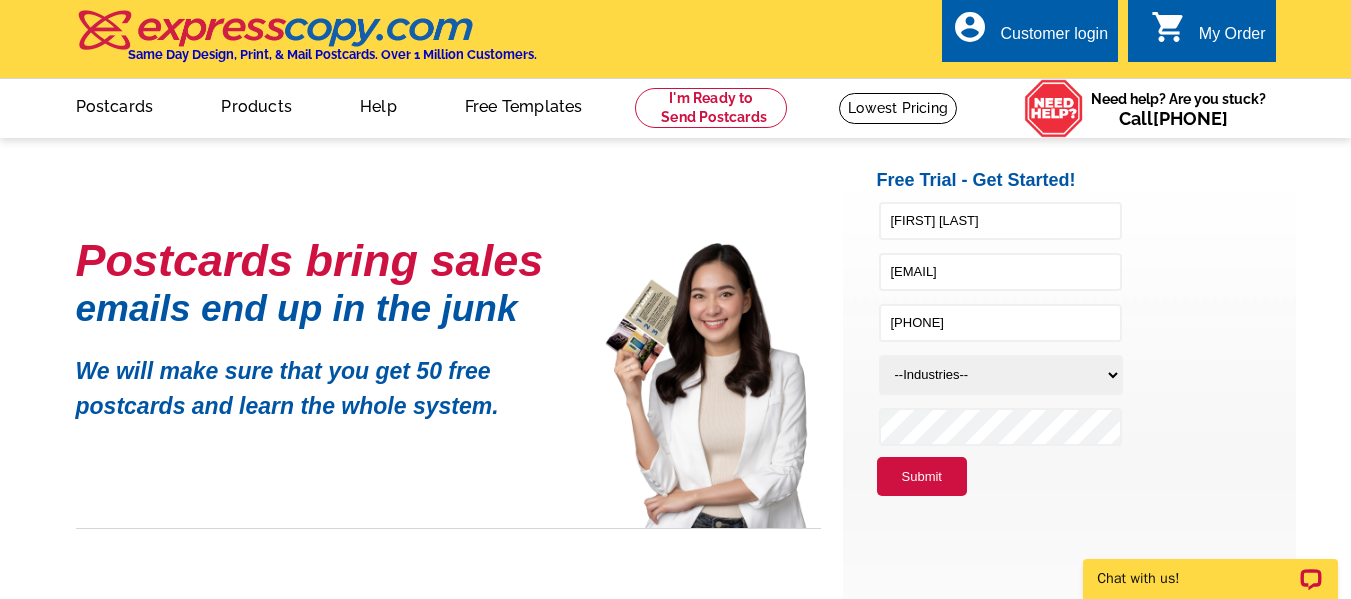 select on "785" 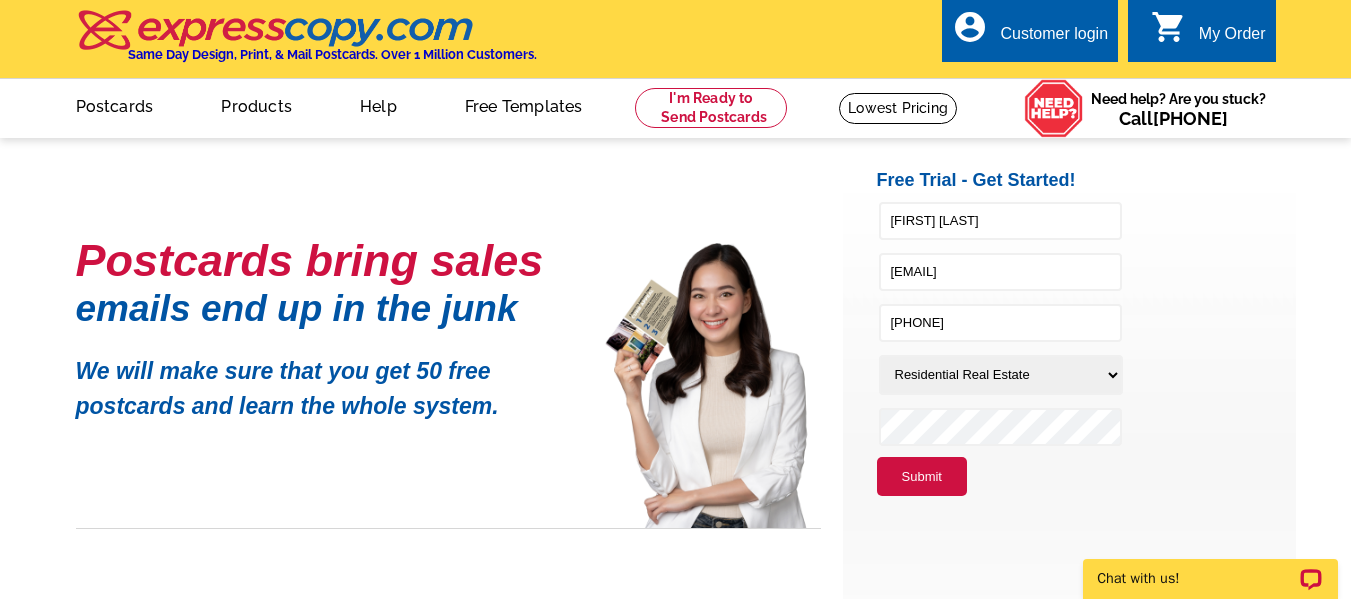 click on "--Industries--
Residential Real Estate Accounting Agriculture Architecture Arts Automotive Business Services Carpet Cleaning Chiropractic Commercial Real Estate Communications Computers/Electronics Construction Consulting Daycare/Preschool Dental Education Engineering Entertainment Environmental Financial Fitness/gym Graphics/Design Health & Beauty Healthcare Home Business Home Inspection-Appraisal Home Services Home Services-Cleaning Home Services-Exteriors Home Services-HVAC Home Services-Interior Home Services-Interior Design Home Services-Interiors Home Services-Painting Home Services-Plumbing Human Resources Insurance Landscape/Yard Legal Services Manufacturing Marketing/Advertising Medical Mortgage Music Non-profit pet Services/Supplies Photography Political Real Estate Services Religious Restaurant/Food Service Retail Social Services Sports Title Insurance Travel & Leisure Utilities Veterinary Services Wholesale" at bounding box center [1001, 375] 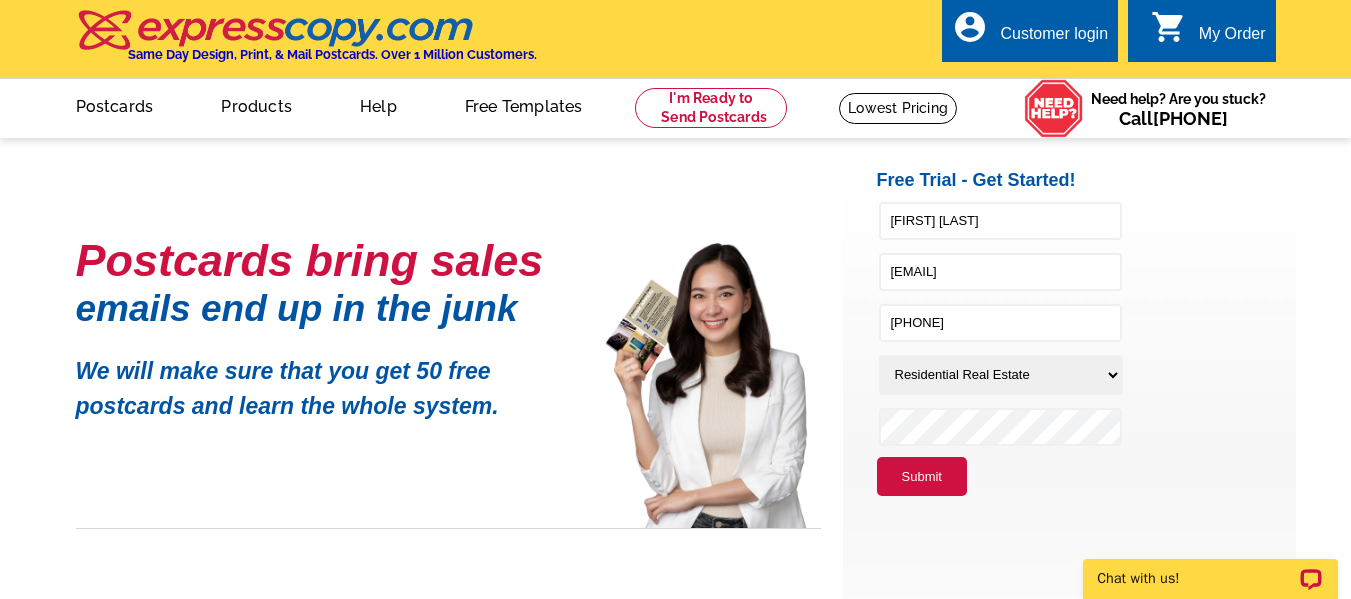 click on "Submit" at bounding box center (922, 477) 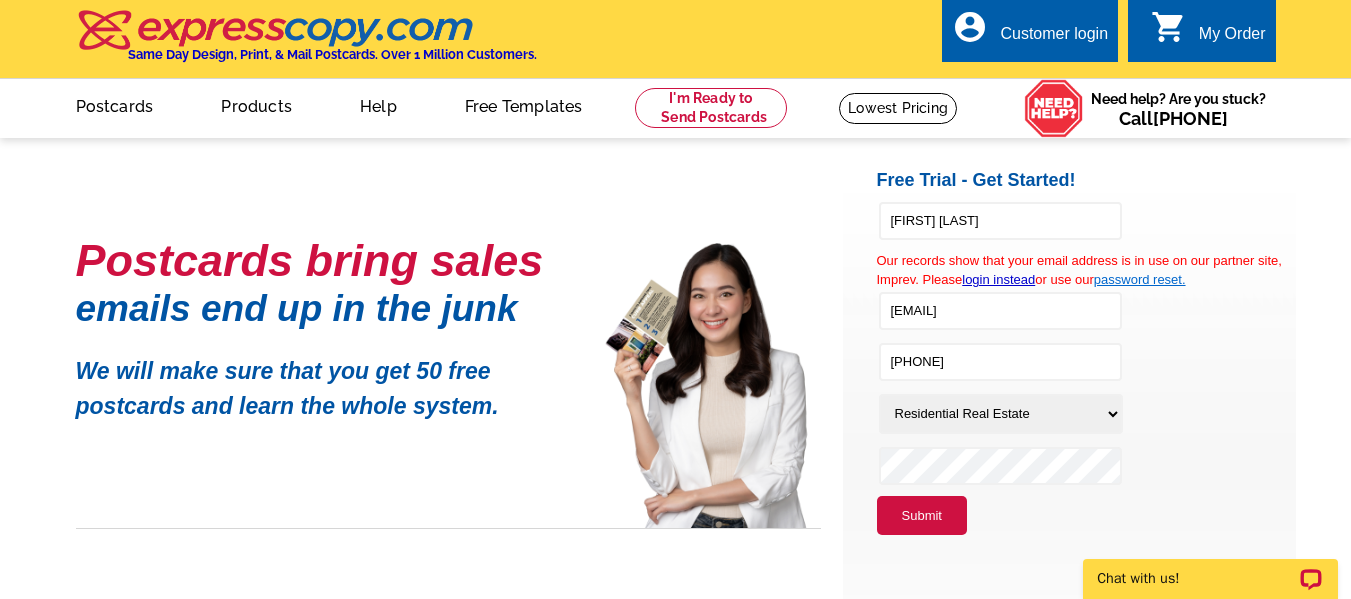 click on "password reset." at bounding box center (1140, 279) 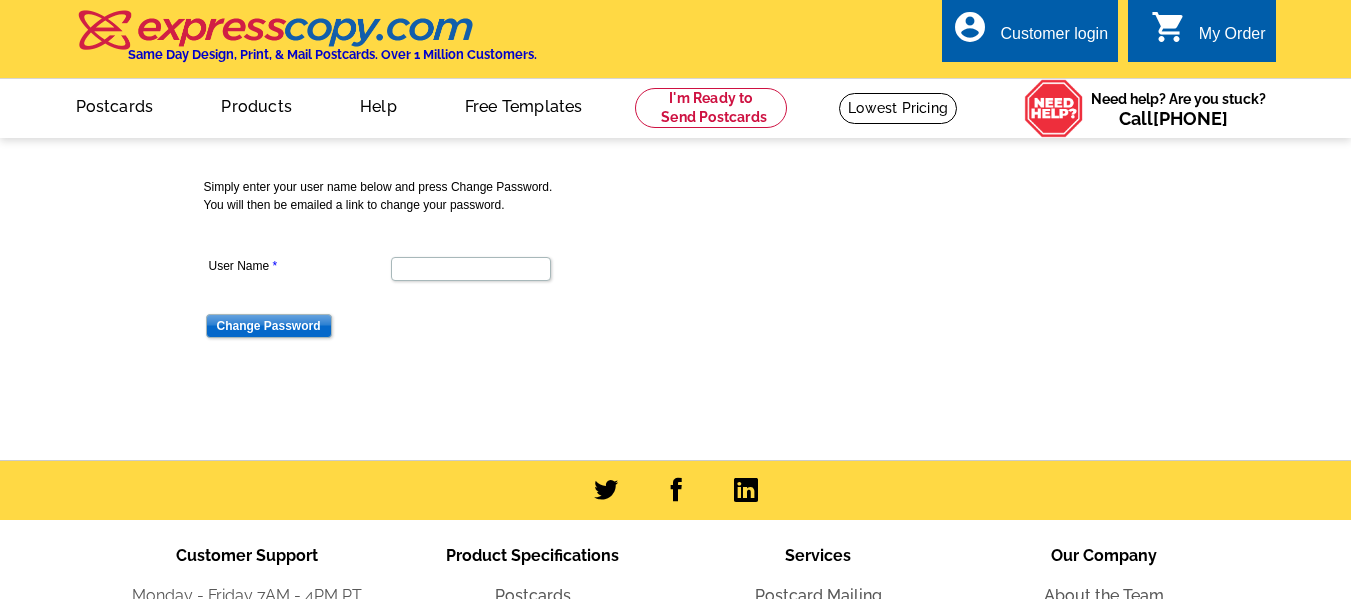 scroll, scrollTop: 0, scrollLeft: 0, axis: both 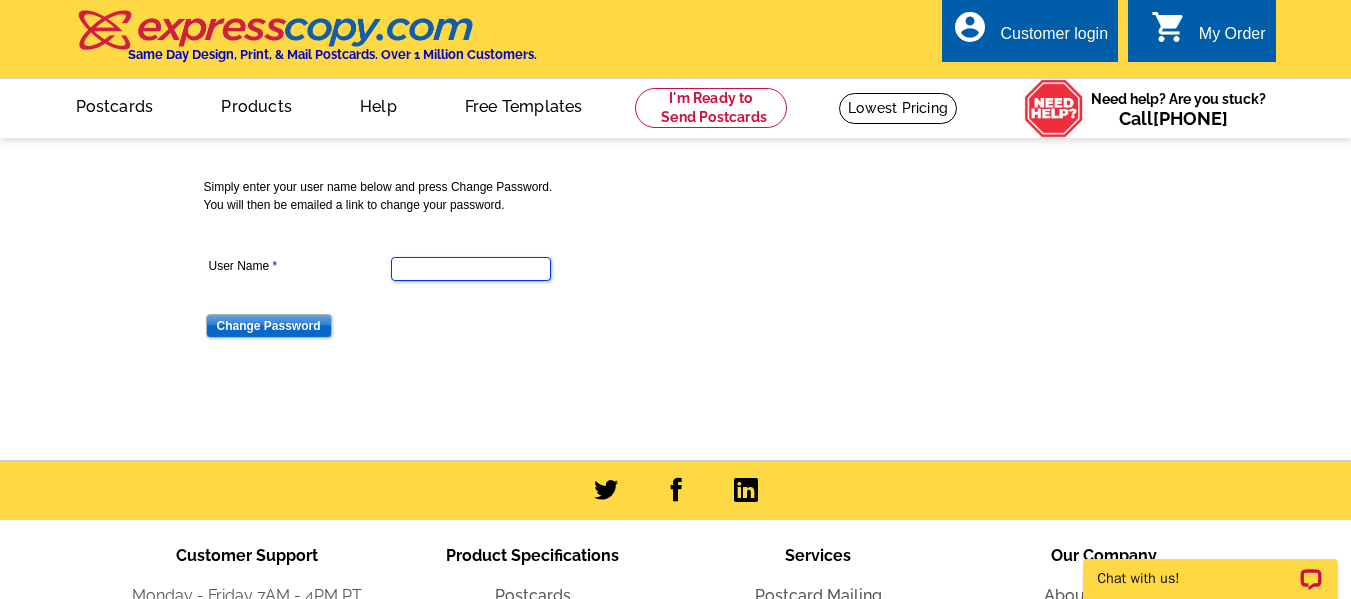 click on "User Name" at bounding box center [471, 269] 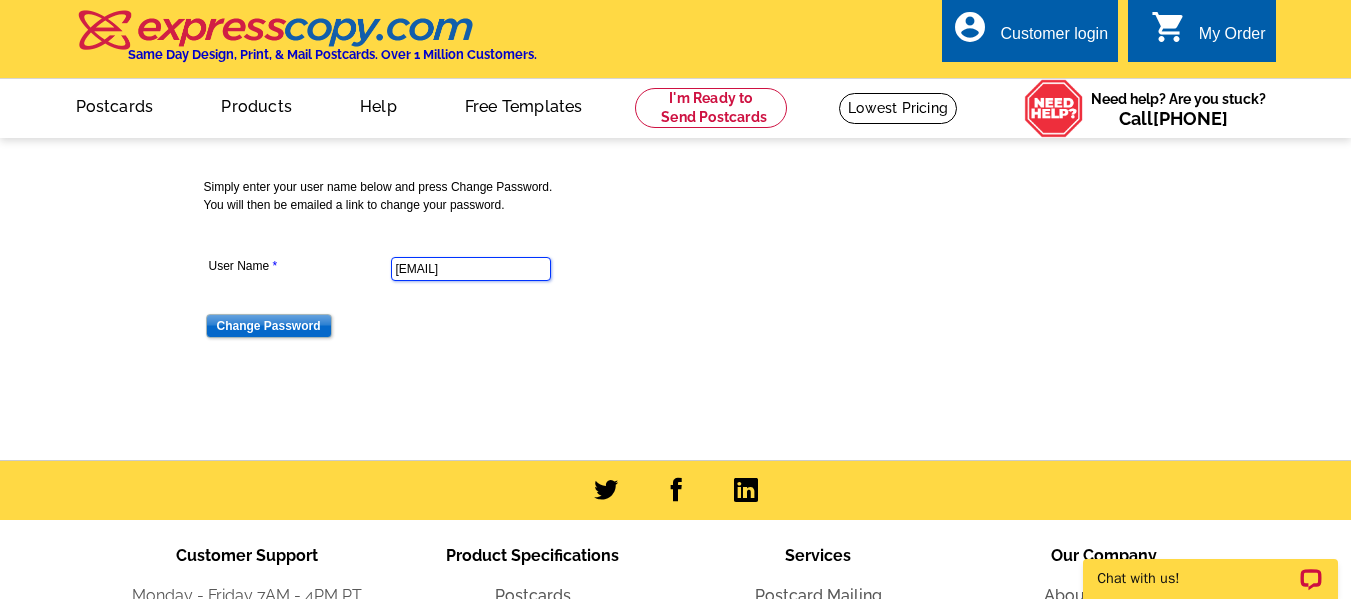 scroll, scrollTop: 0, scrollLeft: 0, axis: both 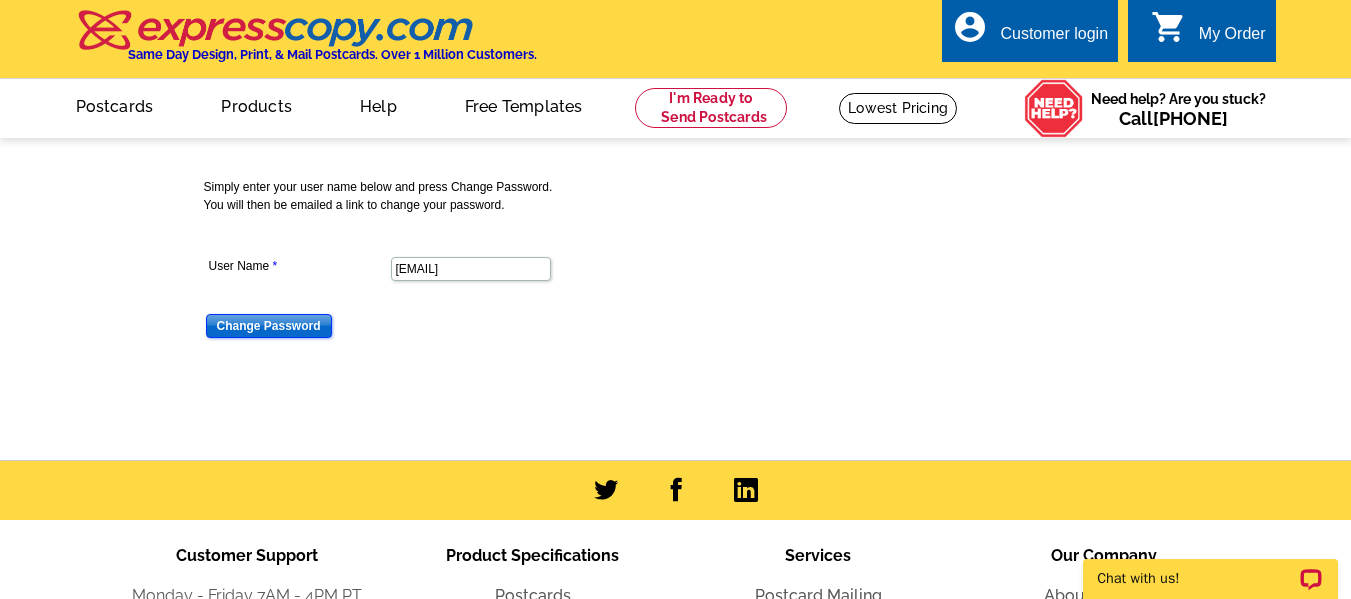 click on "Change Password" at bounding box center (269, 326) 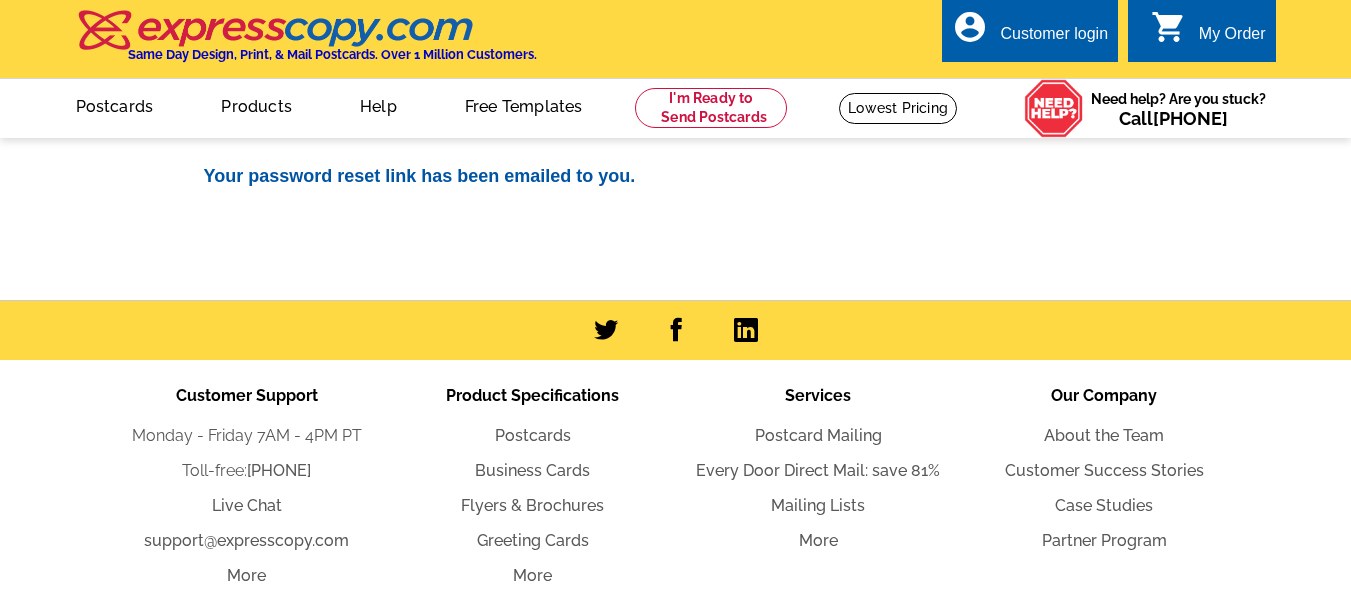 scroll, scrollTop: 0, scrollLeft: 0, axis: both 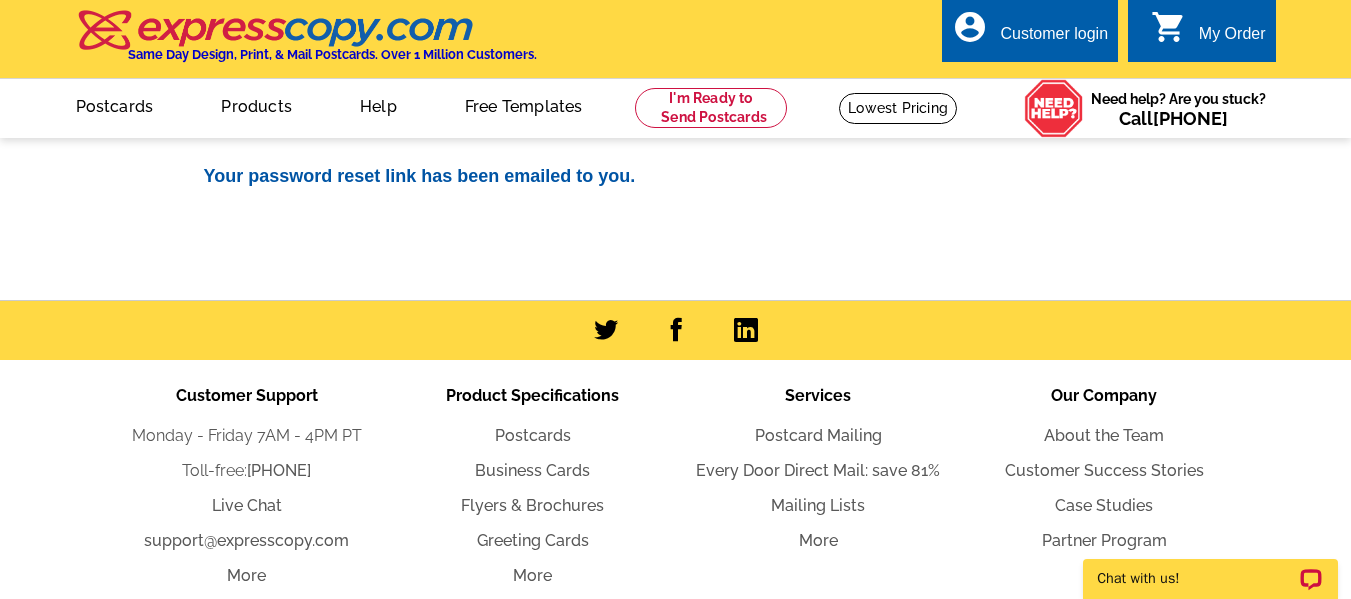 click on "Customer login" at bounding box center (1054, 39) 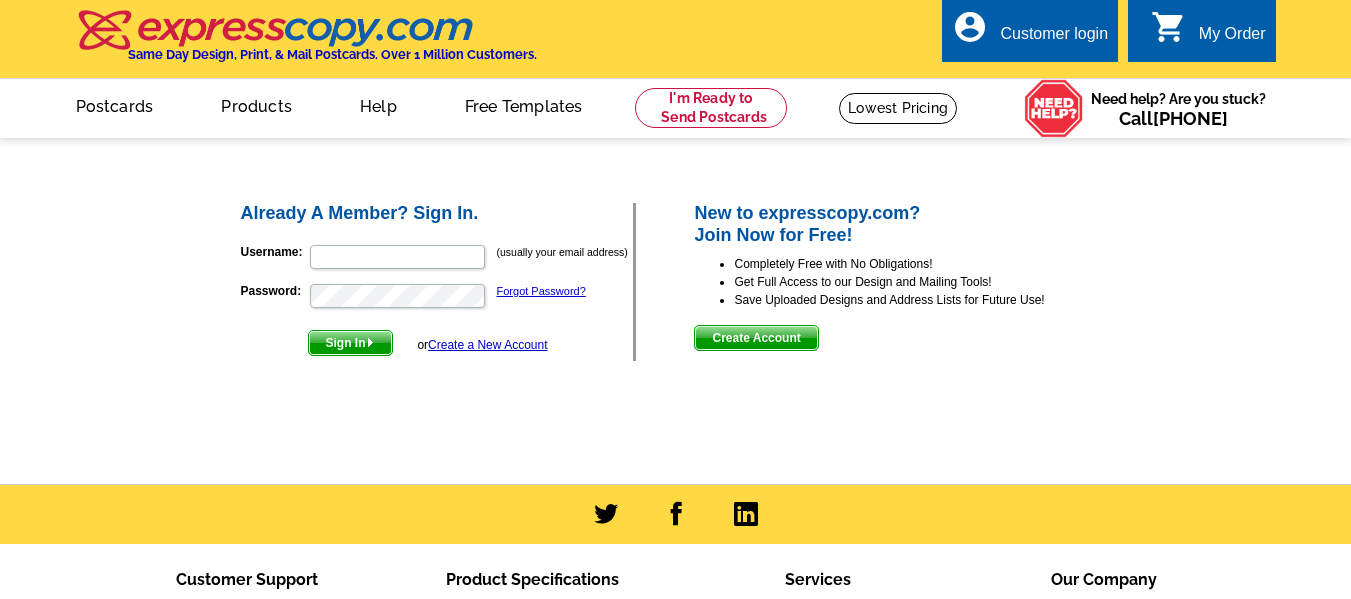 scroll, scrollTop: 0, scrollLeft: 0, axis: both 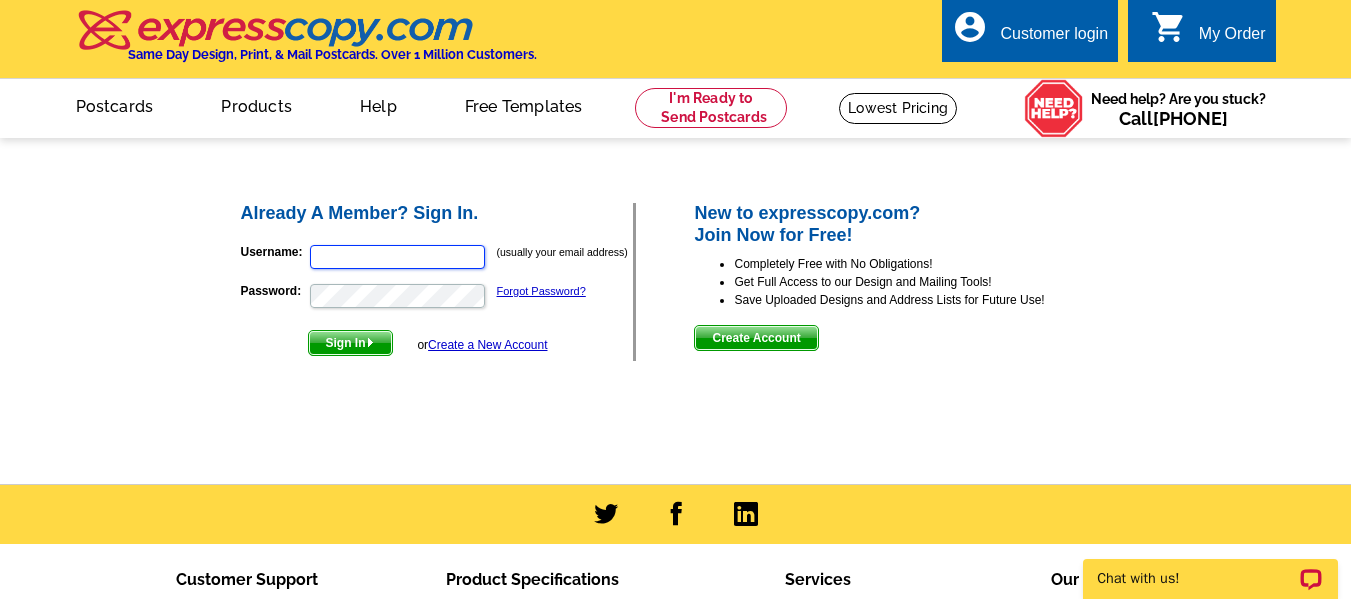 click on "Username:" at bounding box center [397, 257] 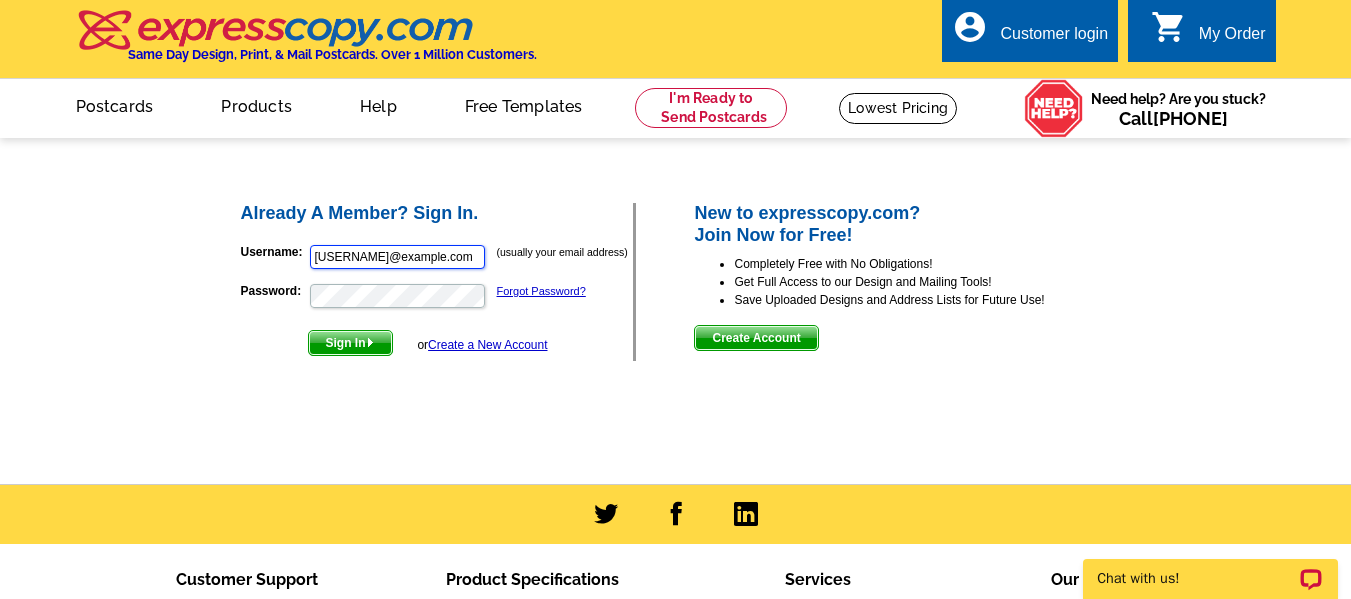 scroll, scrollTop: 0, scrollLeft: 0, axis: both 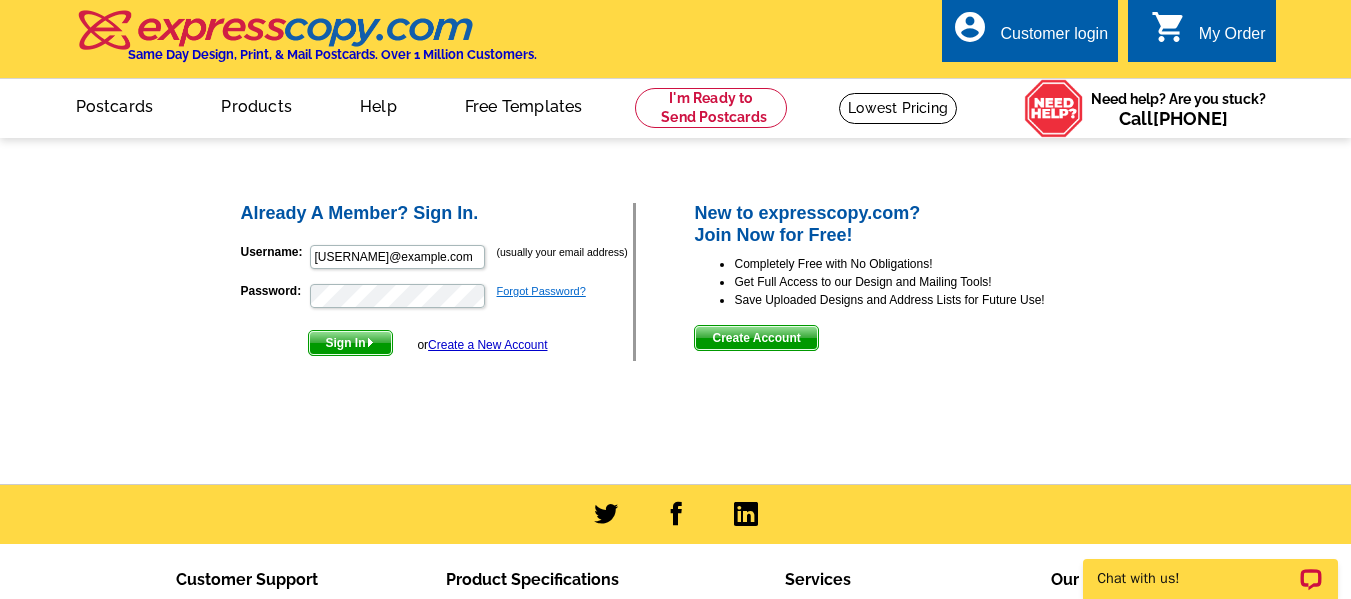 click on "Forgot
Password?" at bounding box center [541, 291] 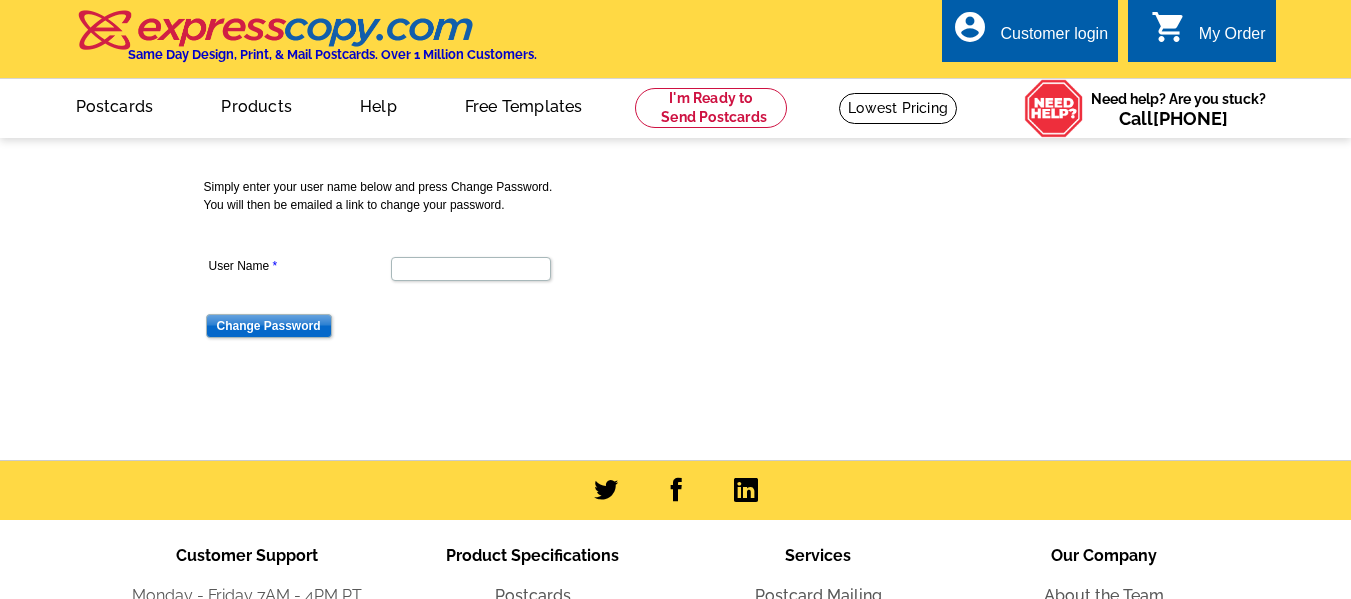 scroll, scrollTop: 0, scrollLeft: 0, axis: both 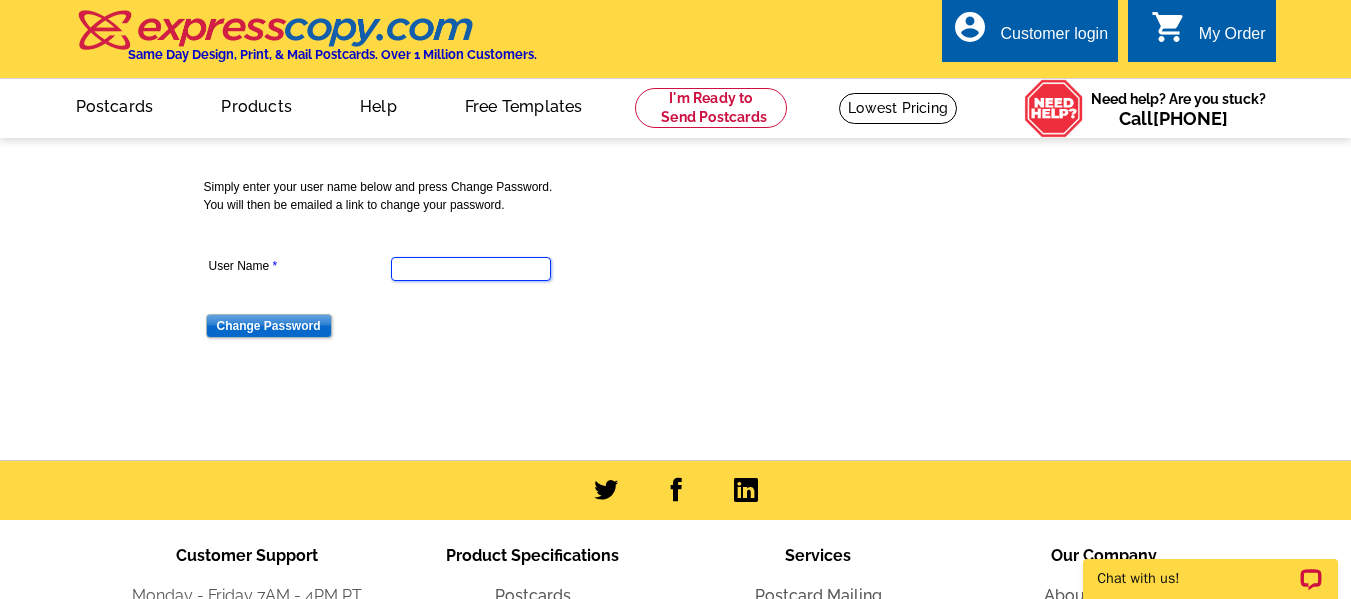 click on "User Name" at bounding box center [471, 269] 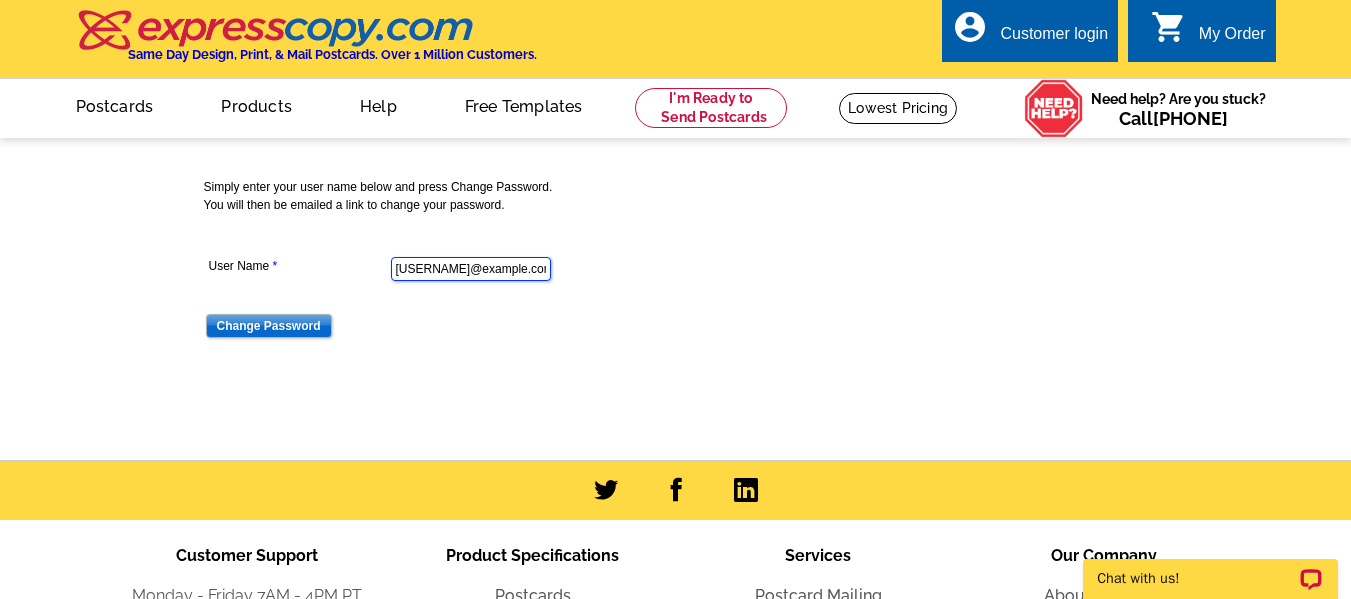 scroll, scrollTop: 0, scrollLeft: 0, axis: both 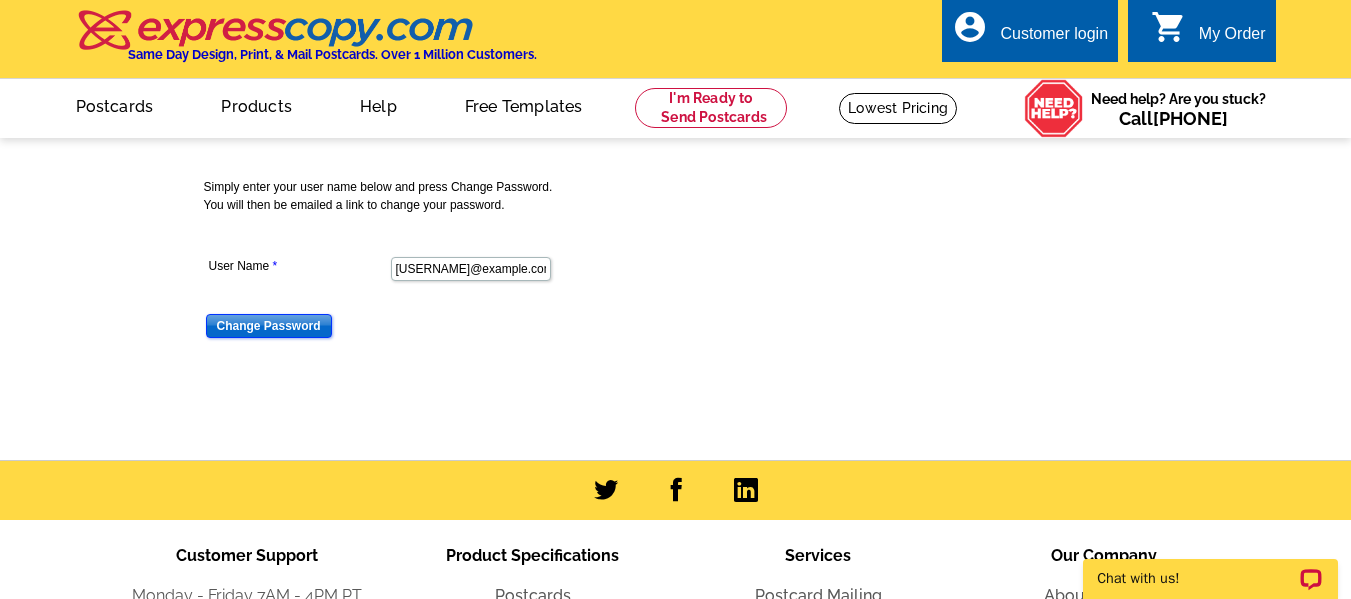 click on "Change Password" at bounding box center [269, 326] 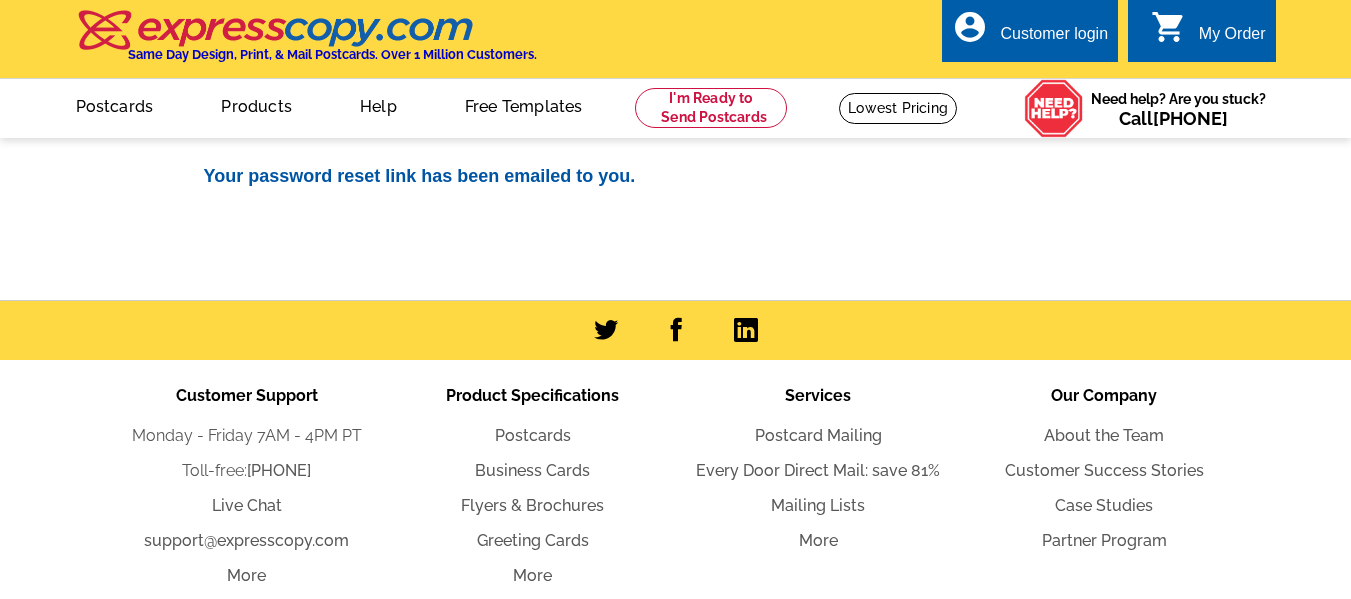 scroll, scrollTop: 0, scrollLeft: 0, axis: both 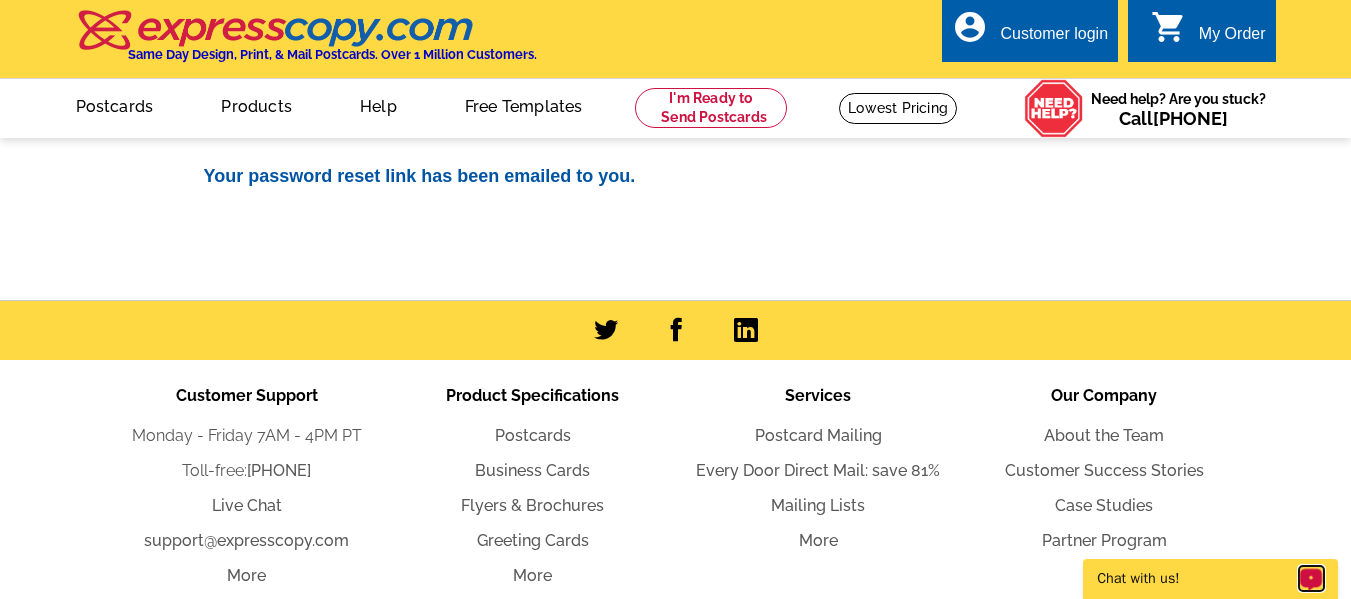 click 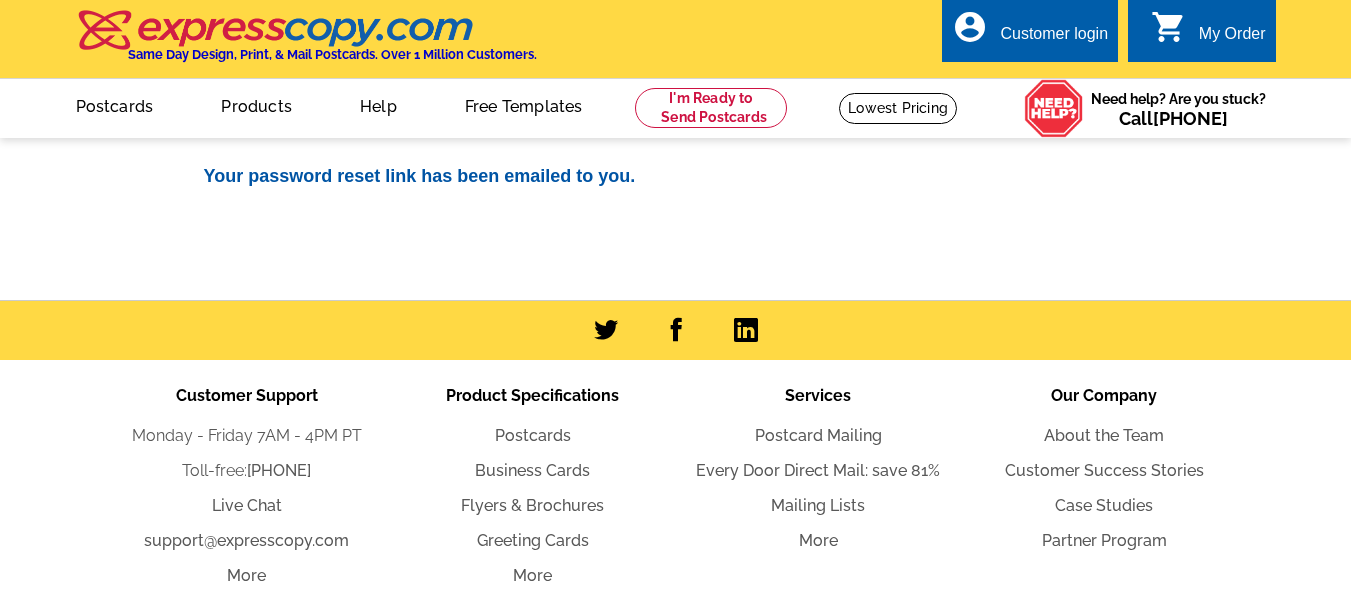 click on "Customer login" at bounding box center (1054, 39) 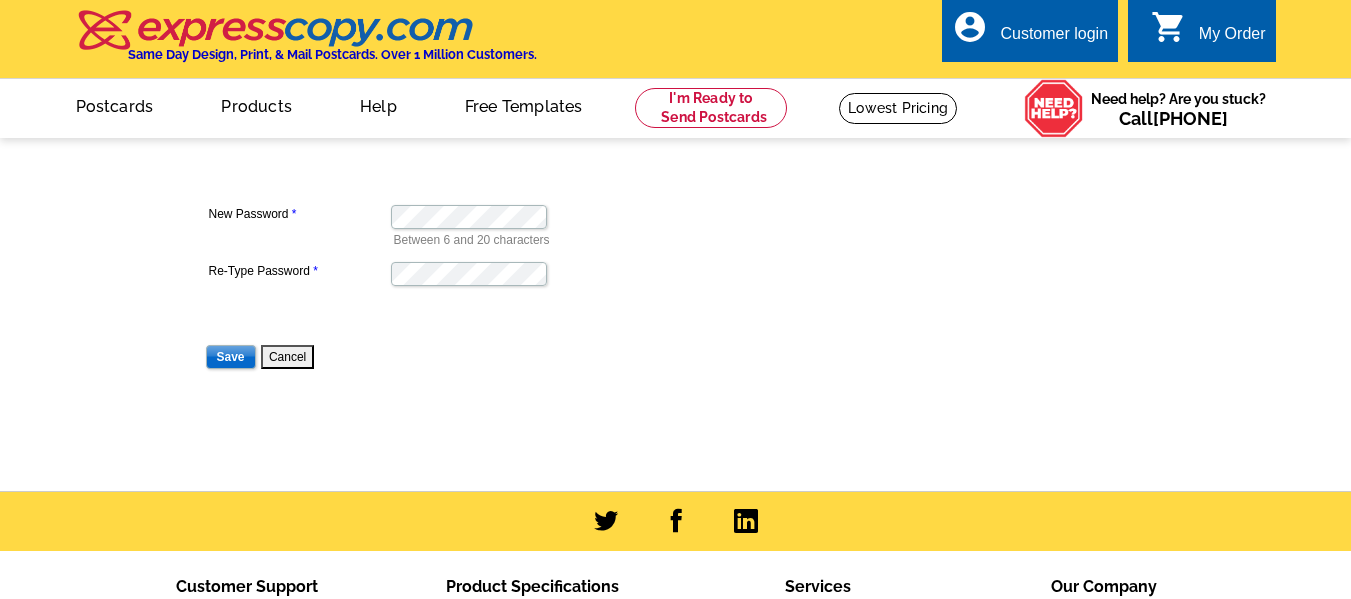 scroll, scrollTop: 0, scrollLeft: 0, axis: both 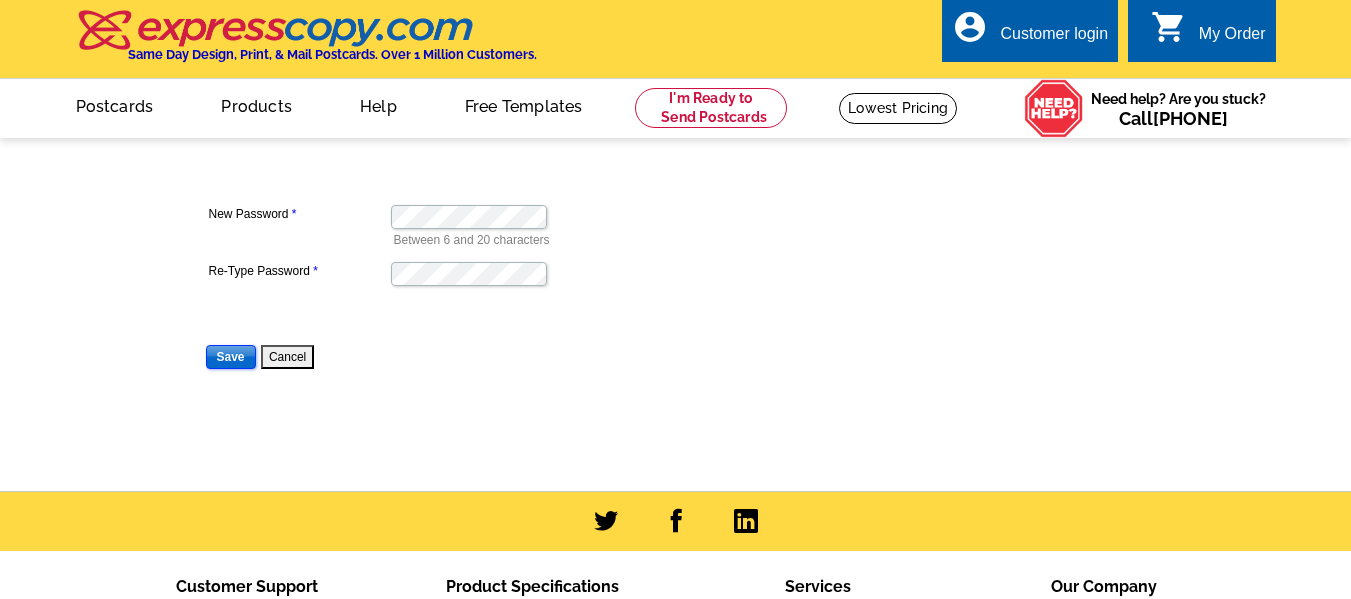 click on "Save" at bounding box center [231, 357] 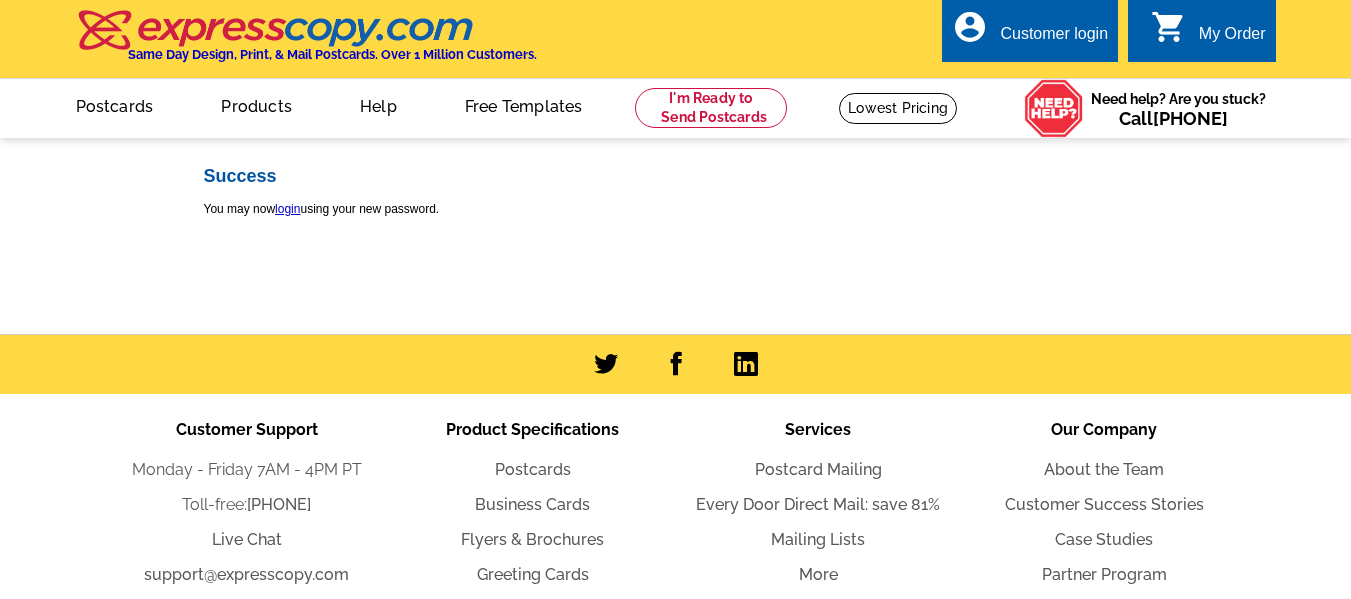 scroll, scrollTop: 0, scrollLeft: 0, axis: both 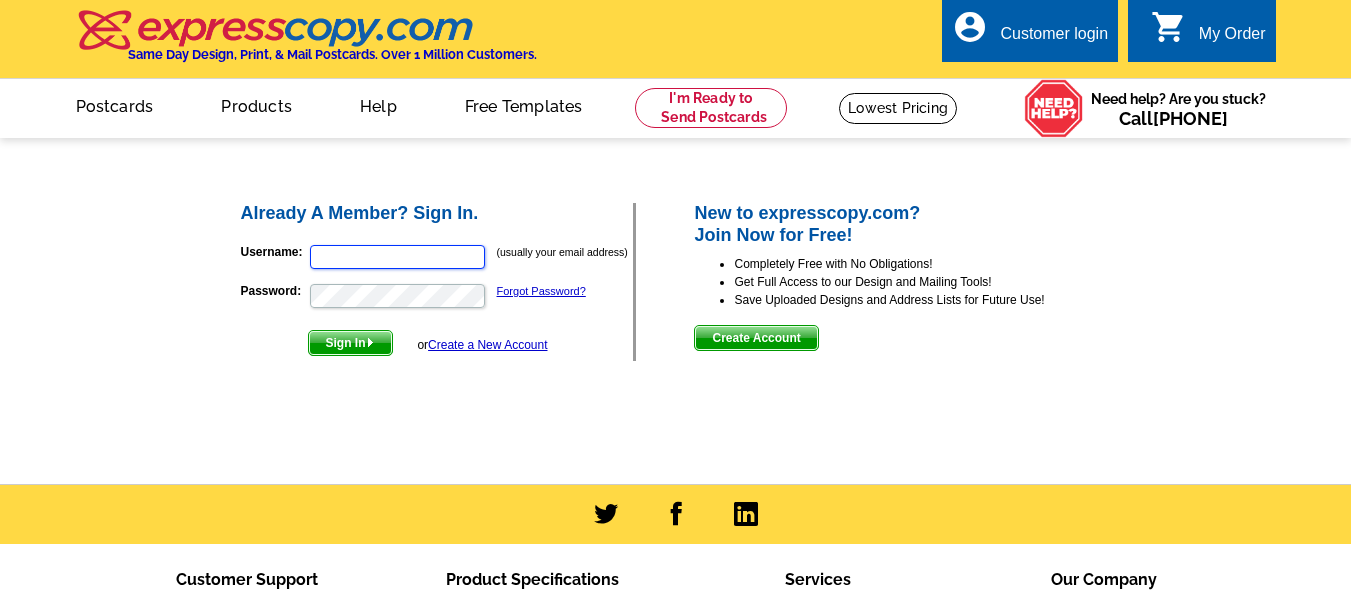 click on "Username:" at bounding box center (397, 257) 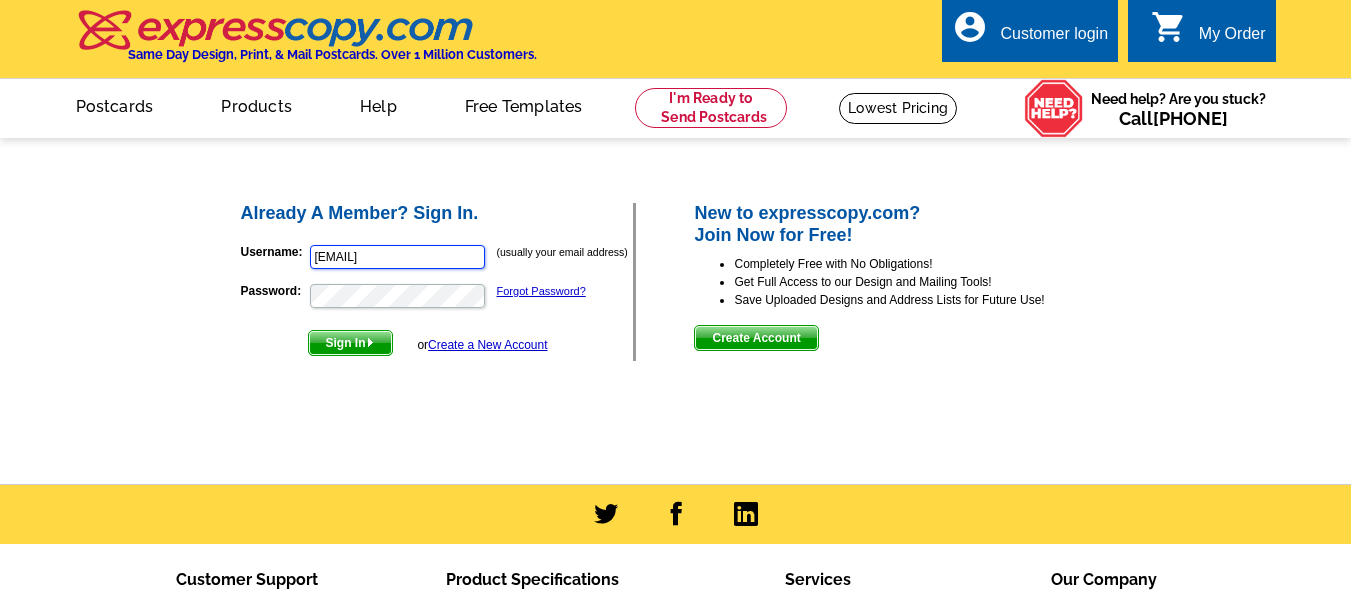 scroll, scrollTop: 0, scrollLeft: 0, axis: both 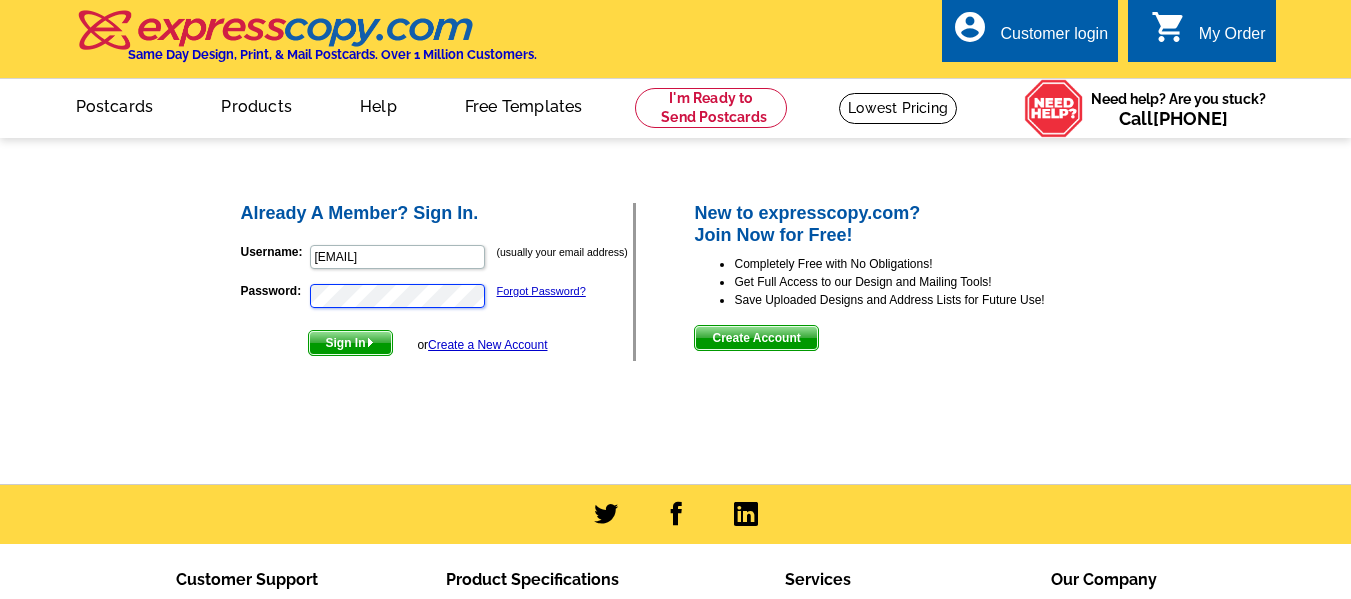 click on "Sign In" at bounding box center (350, 343) 